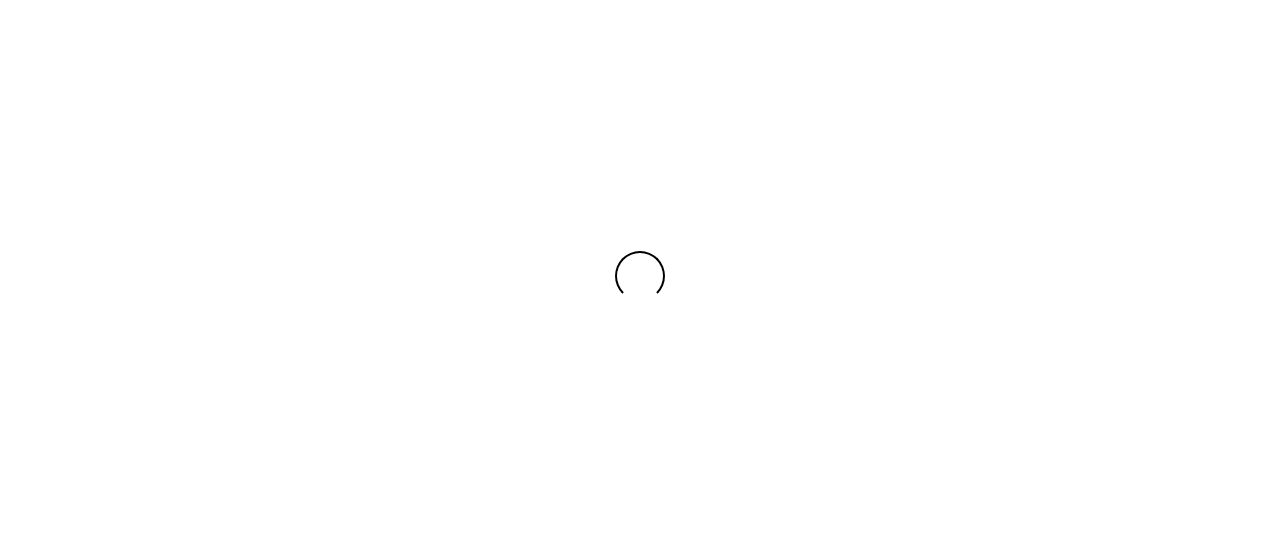 scroll, scrollTop: 0, scrollLeft: 0, axis: both 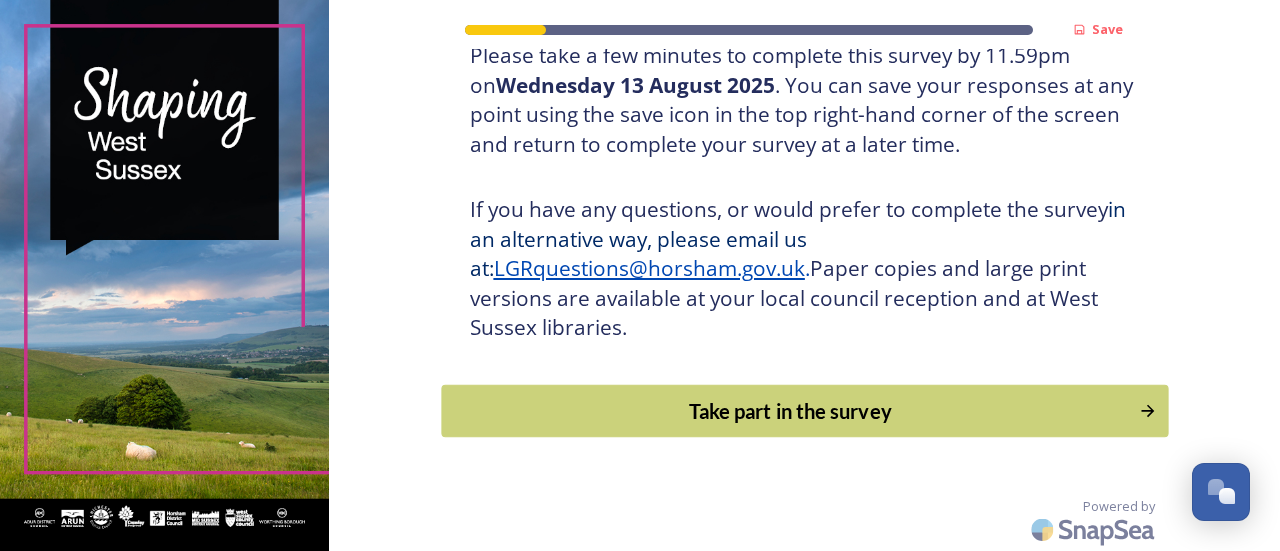 click on "Take part in the survey" at bounding box center (804, 410) 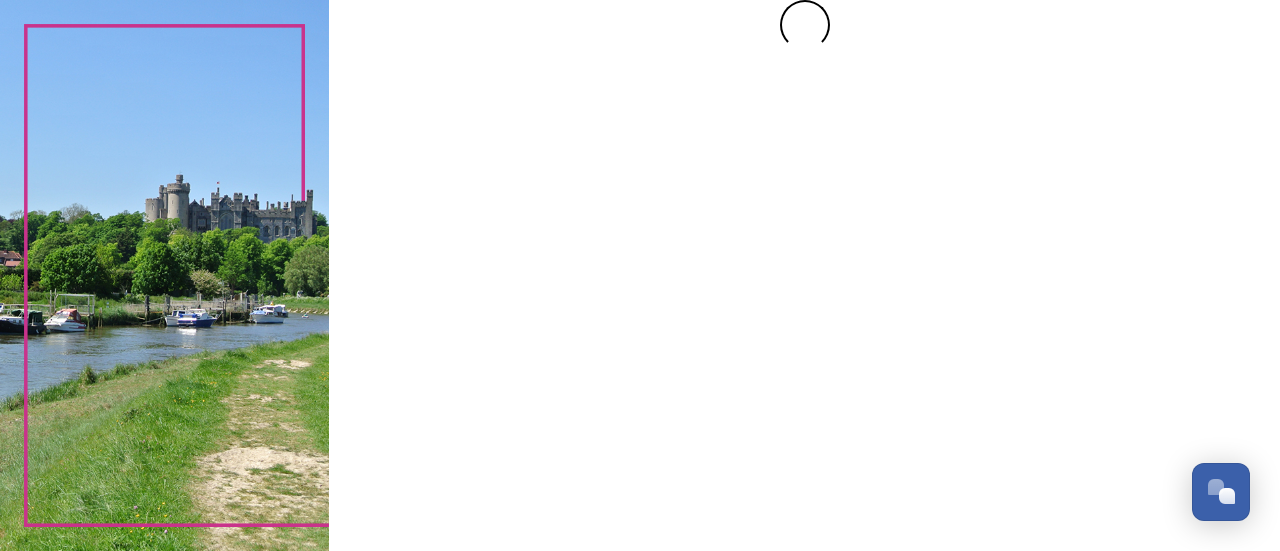 scroll, scrollTop: 0, scrollLeft: 0, axis: both 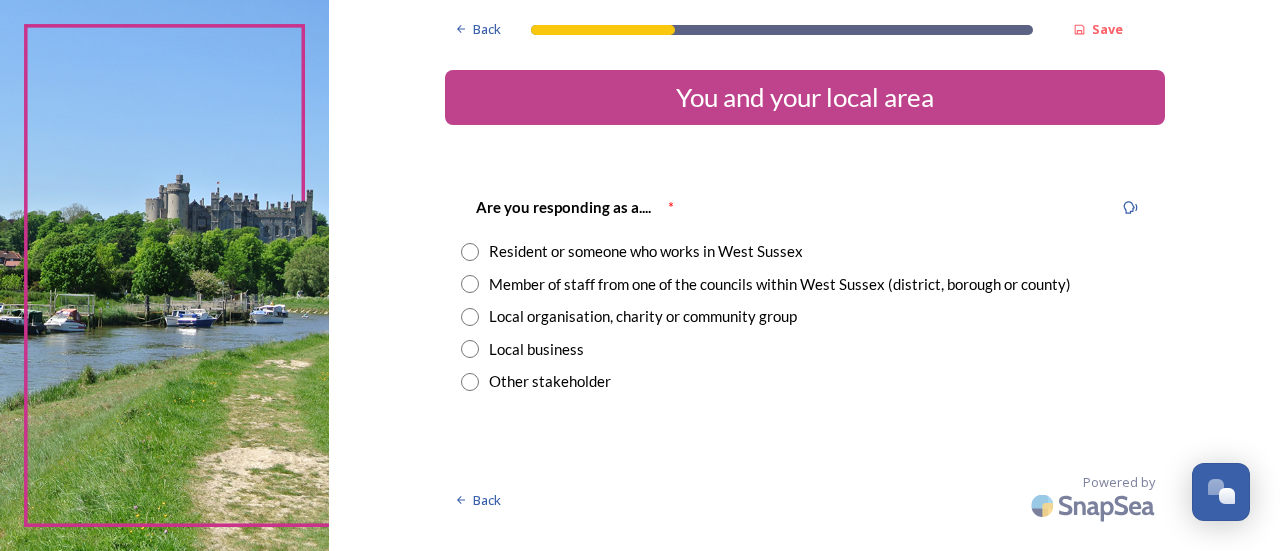 click on "Resident or someone who works in West Sussex" at bounding box center [646, 251] 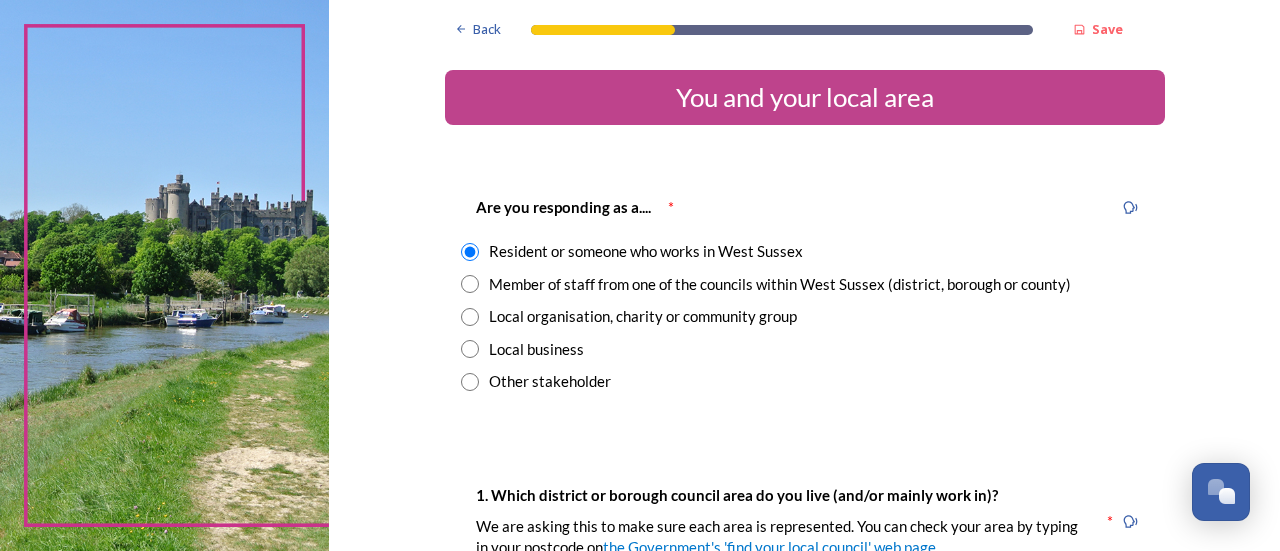 click on "Member of staff from one of the councils within West Sussex (district, borough or county)" at bounding box center [780, 284] 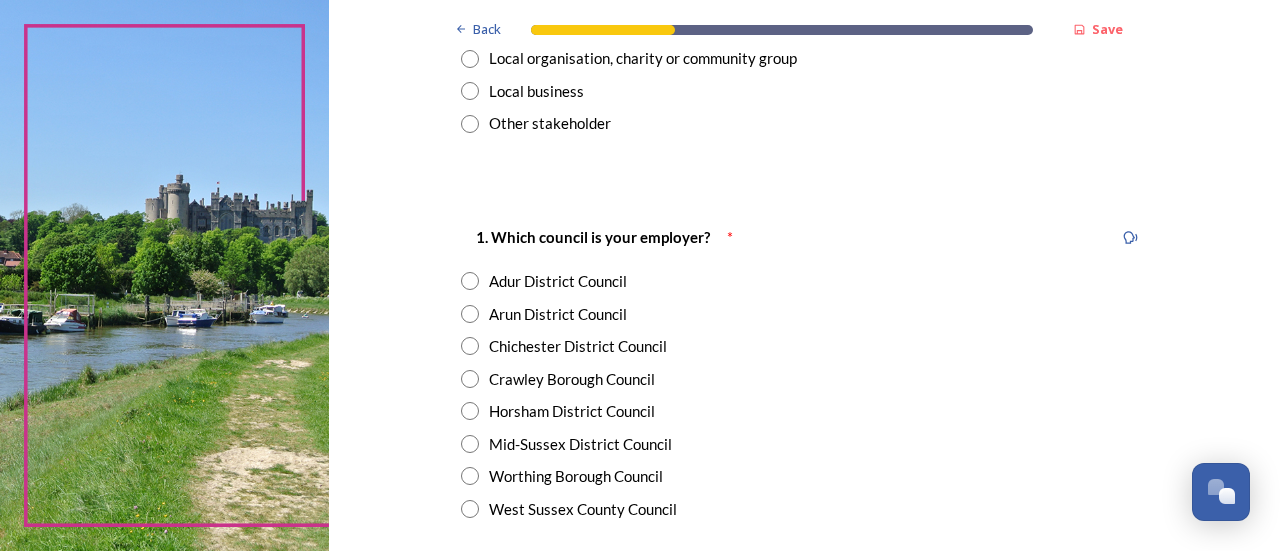 scroll, scrollTop: 279, scrollLeft: 0, axis: vertical 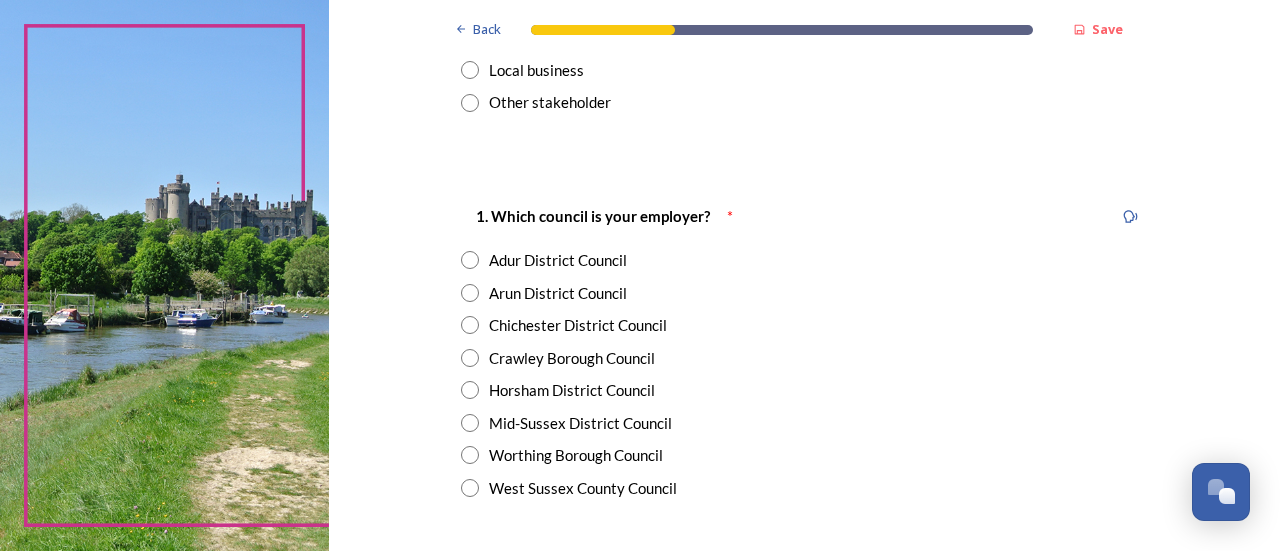 click at bounding box center [470, 260] 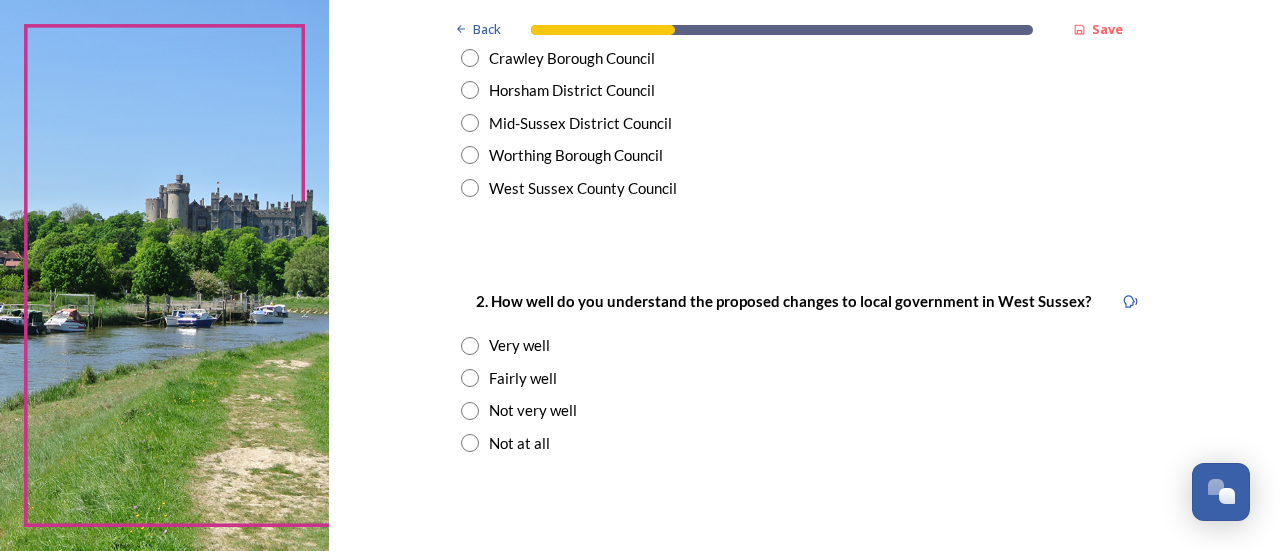 scroll, scrollTop: 630, scrollLeft: 0, axis: vertical 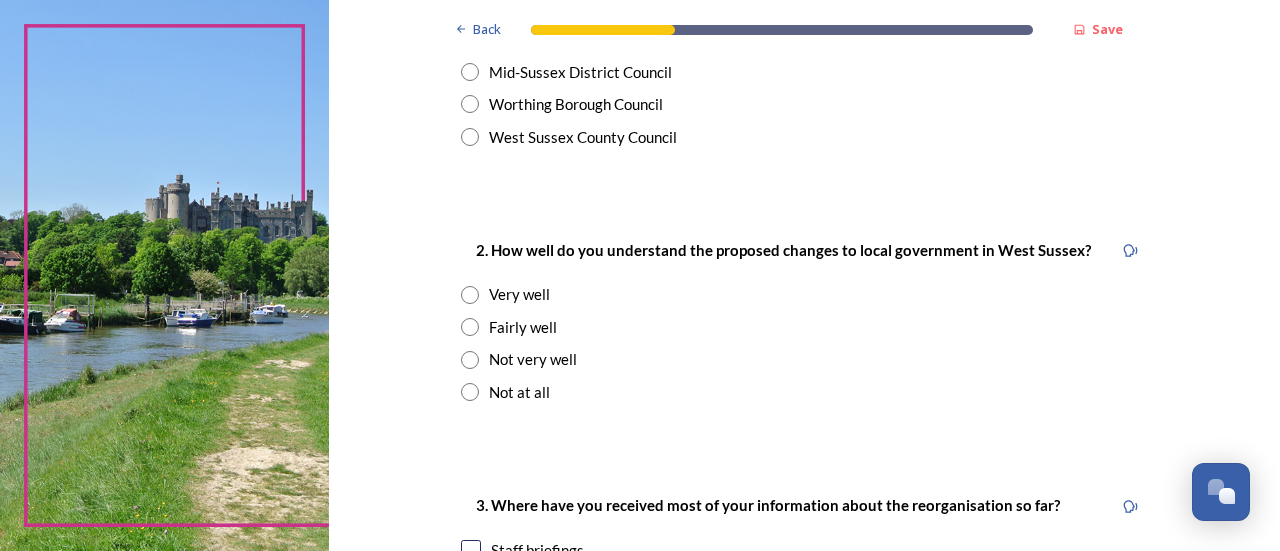 click at bounding box center (470, 295) 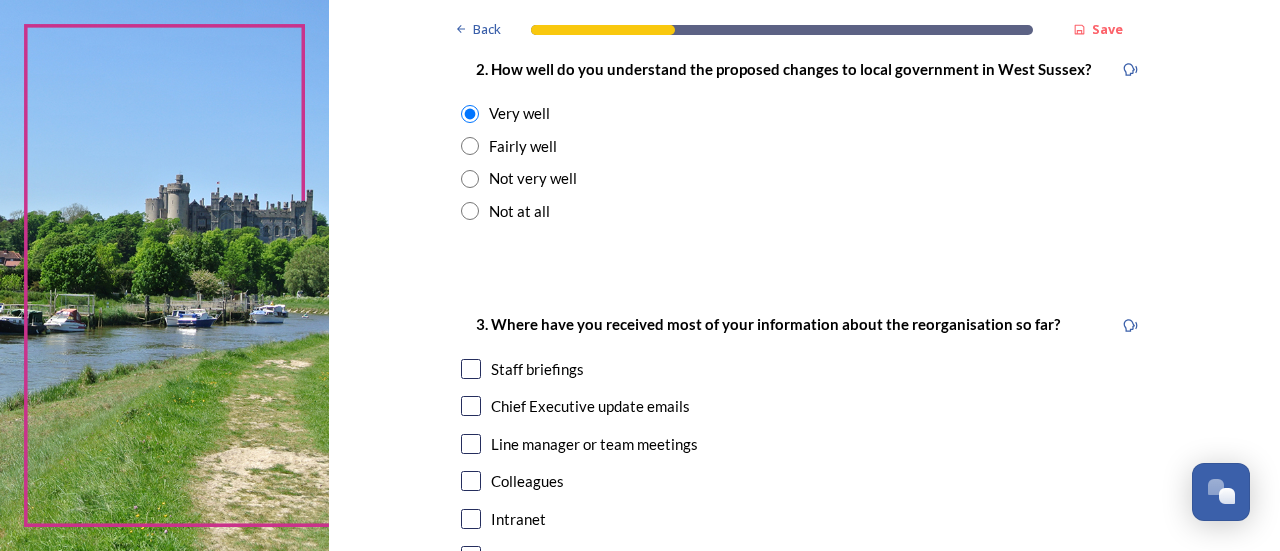scroll, scrollTop: 918, scrollLeft: 0, axis: vertical 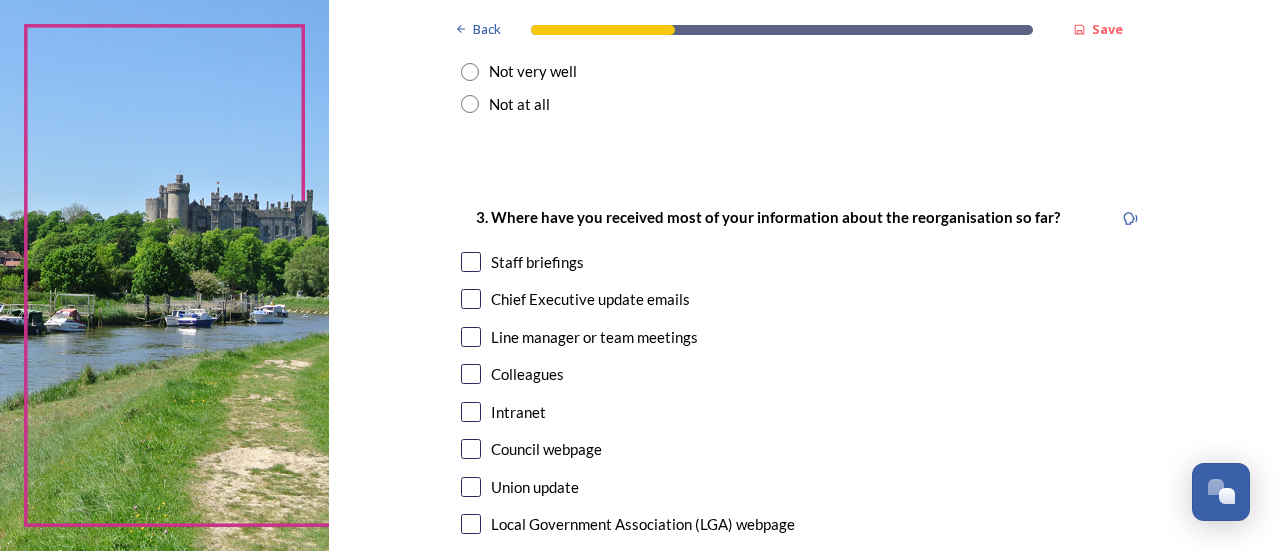 click at bounding box center (471, 262) 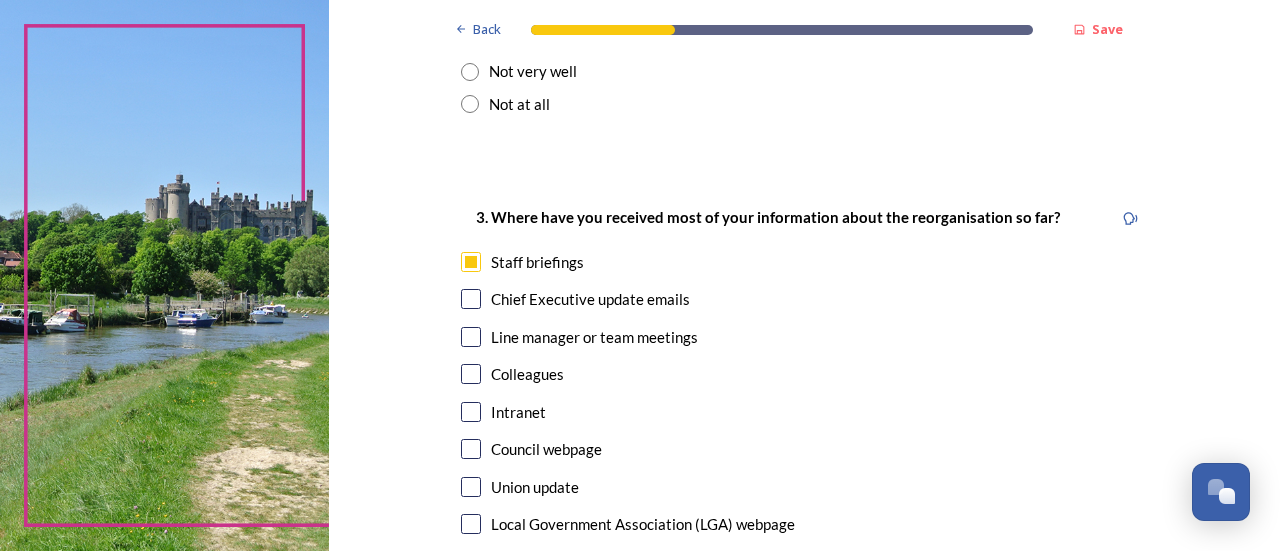 click at bounding box center [471, 299] 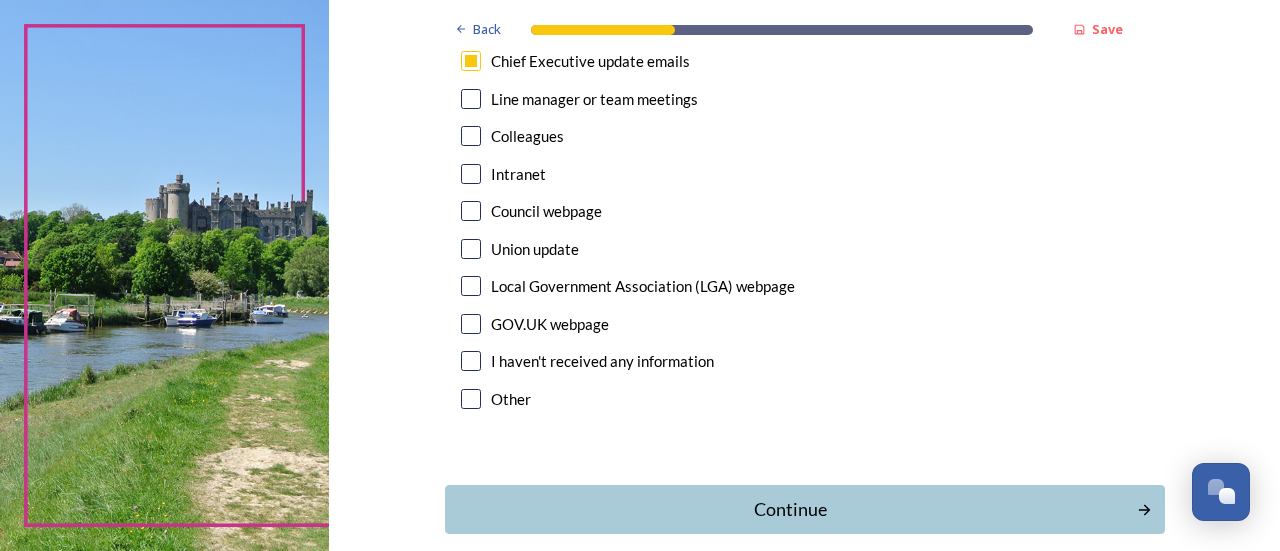 scroll, scrollTop: 1254, scrollLeft: 0, axis: vertical 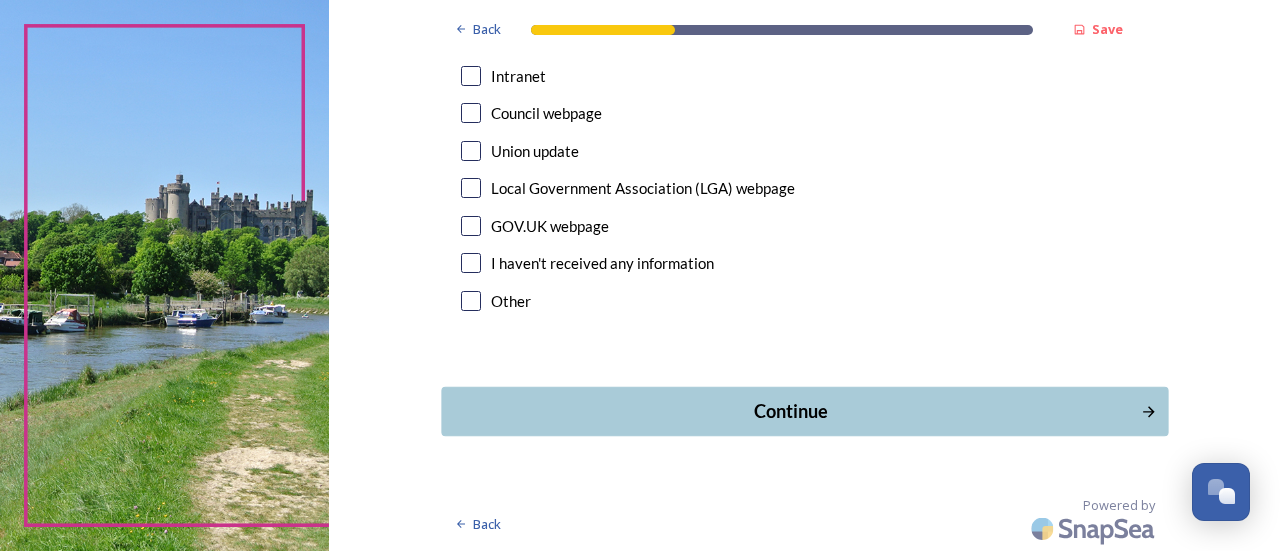 click on "Continue" at bounding box center (804, 411) 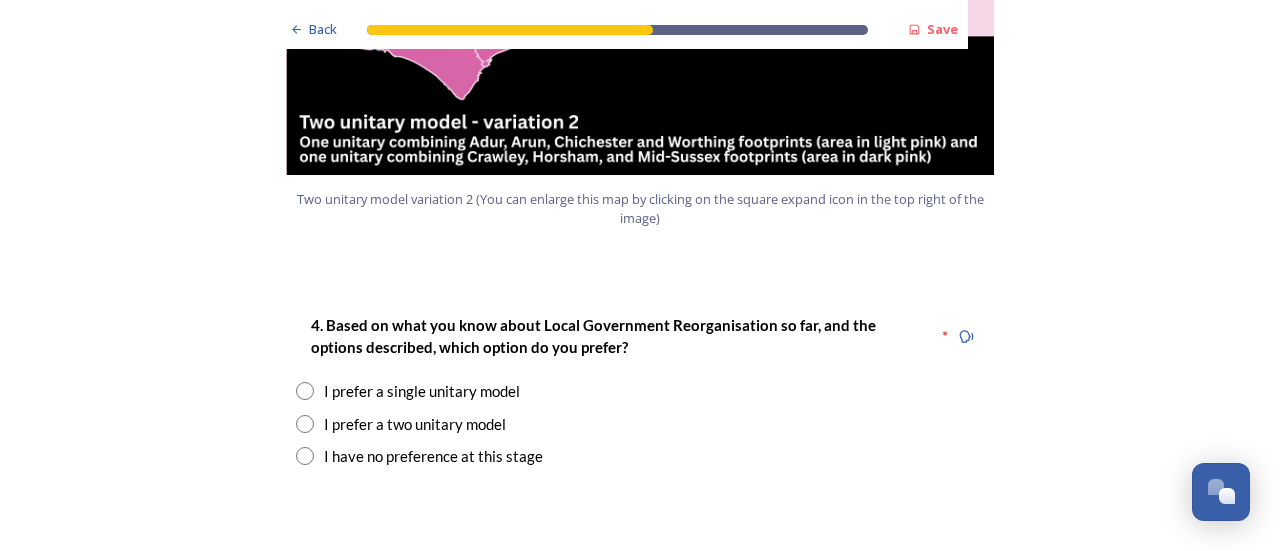 scroll, scrollTop: 2440, scrollLeft: 0, axis: vertical 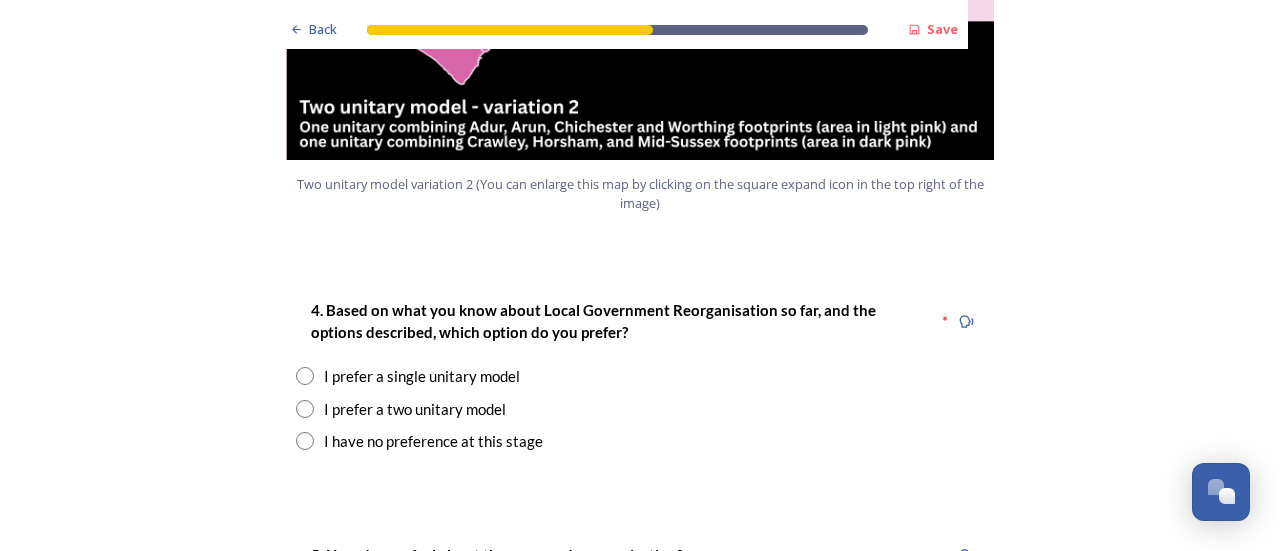 click at bounding box center [305, 409] 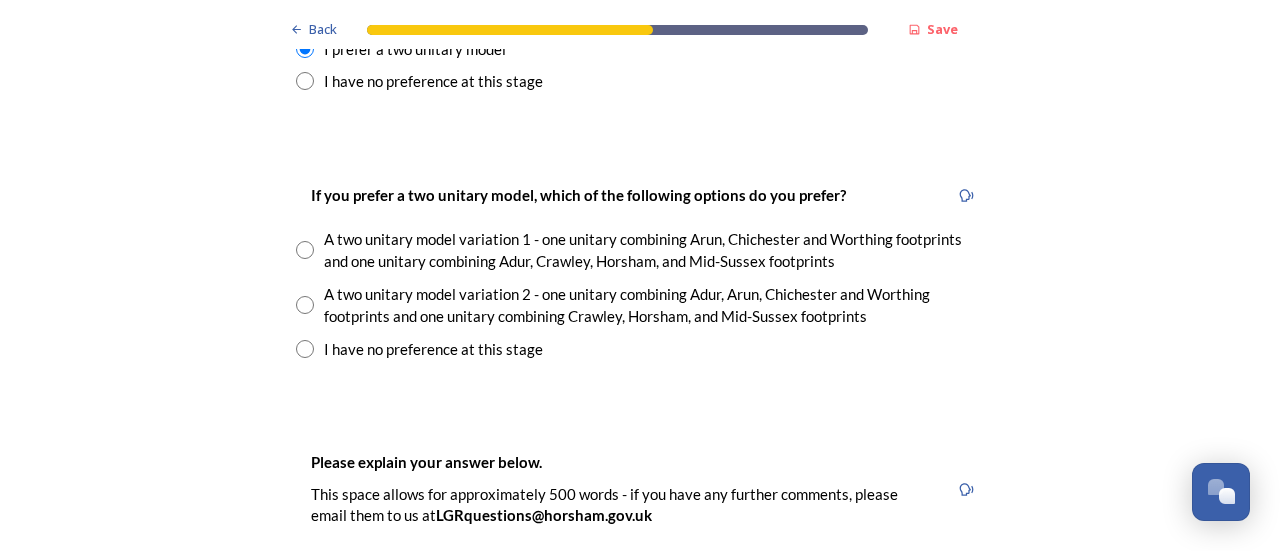 scroll, scrollTop: 2809, scrollLeft: 0, axis: vertical 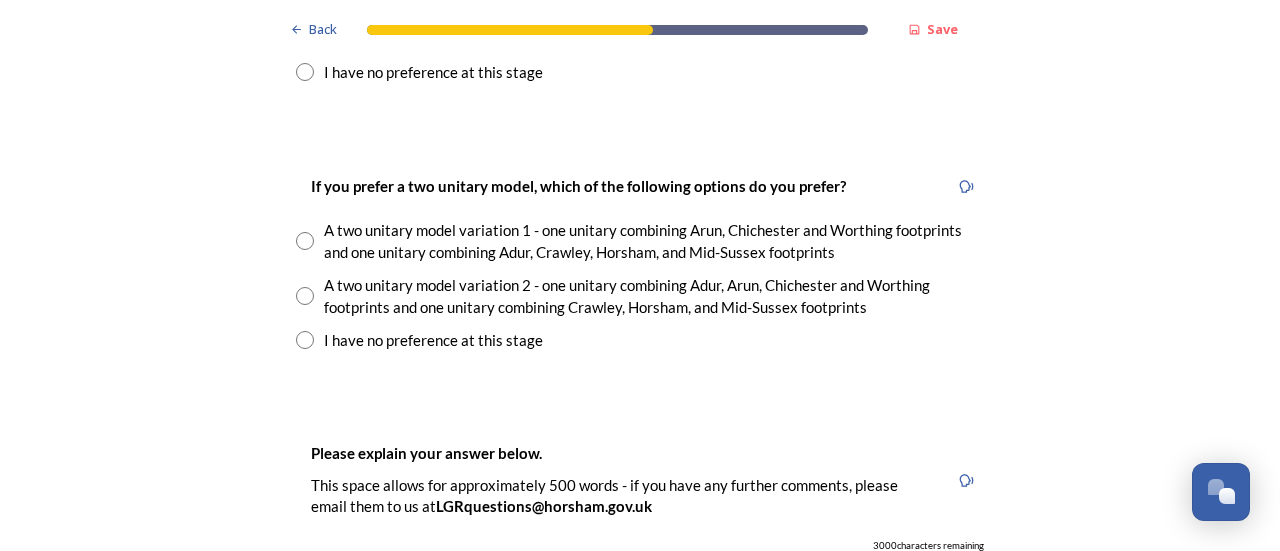 click at bounding box center (305, 296) 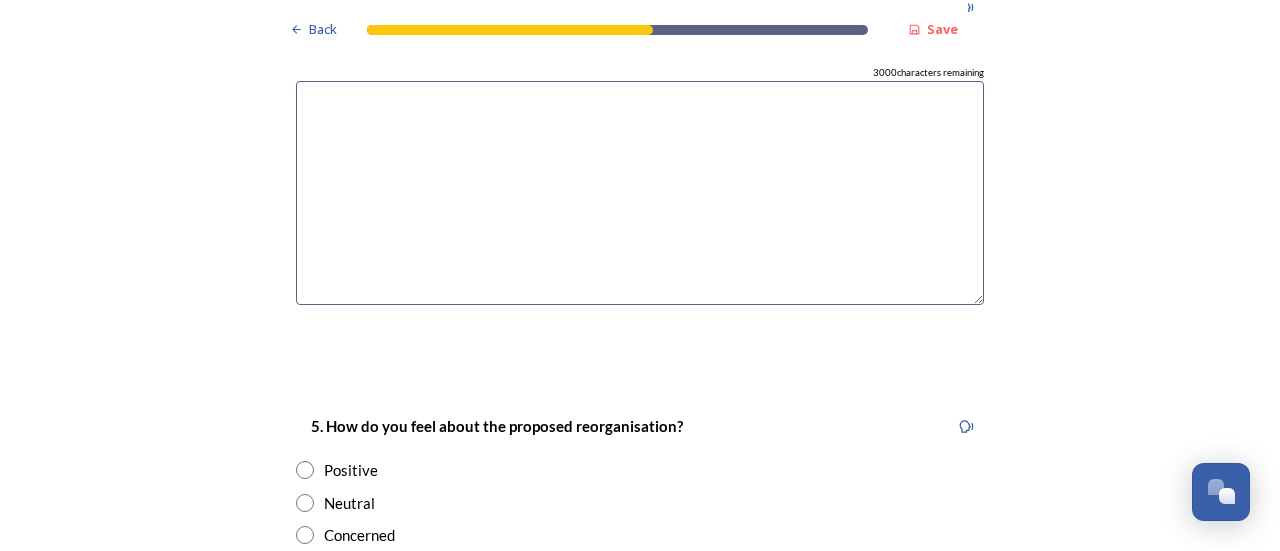 scroll, scrollTop: 3256, scrollLeft: 0, axis: vertical 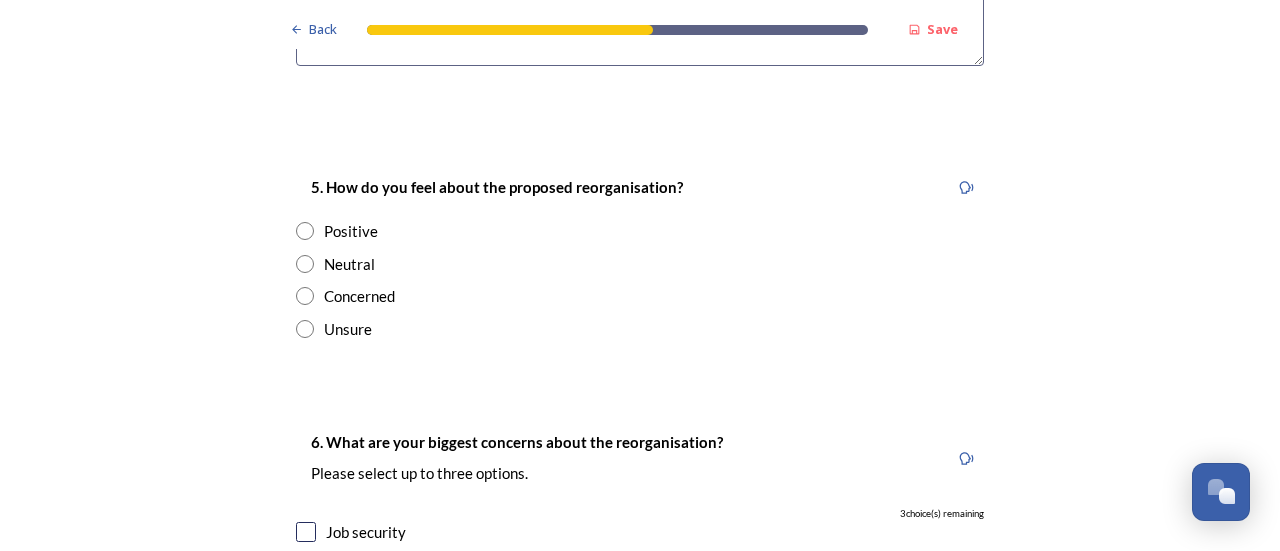 click at bounding box center [305, 231] 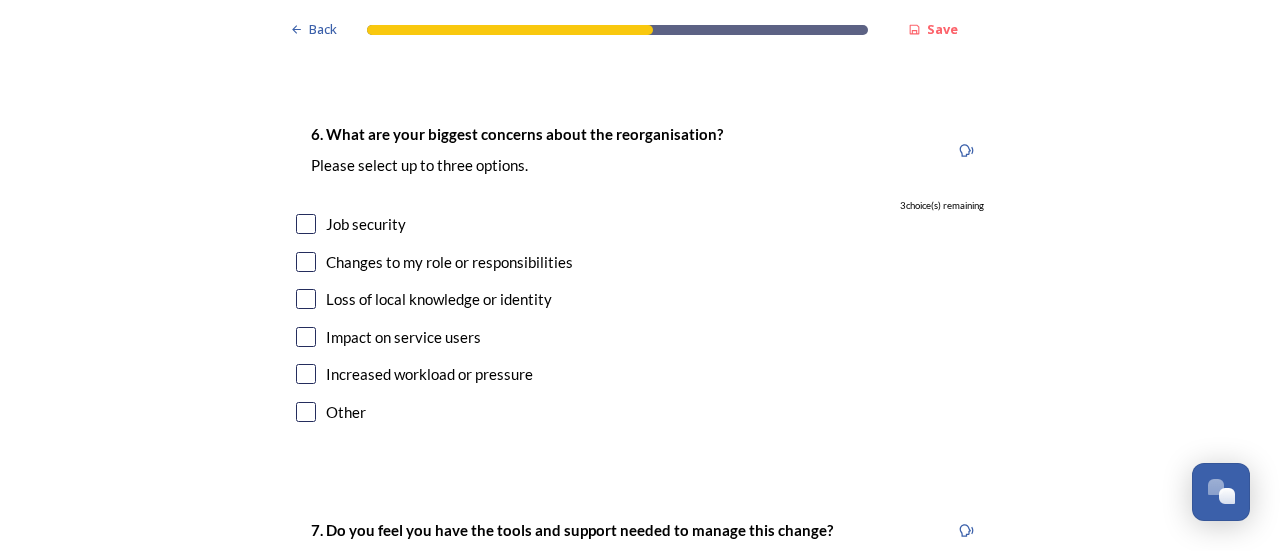 scroll, scrollTop: 3890, scrollLeft: 0, axis: vertical 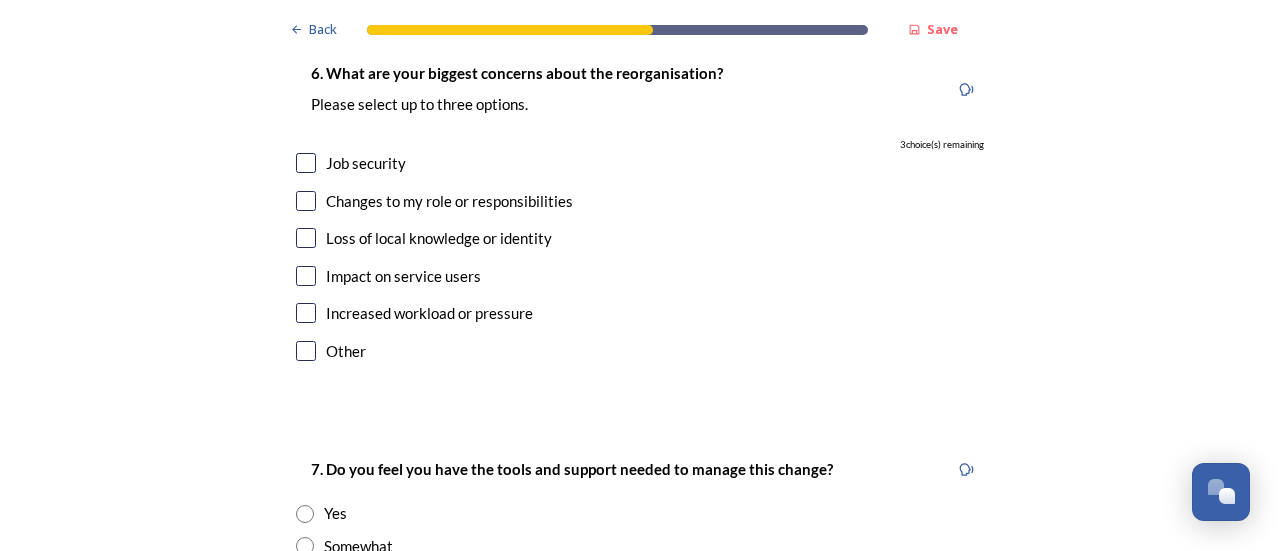click at bounding box center (306, 201) 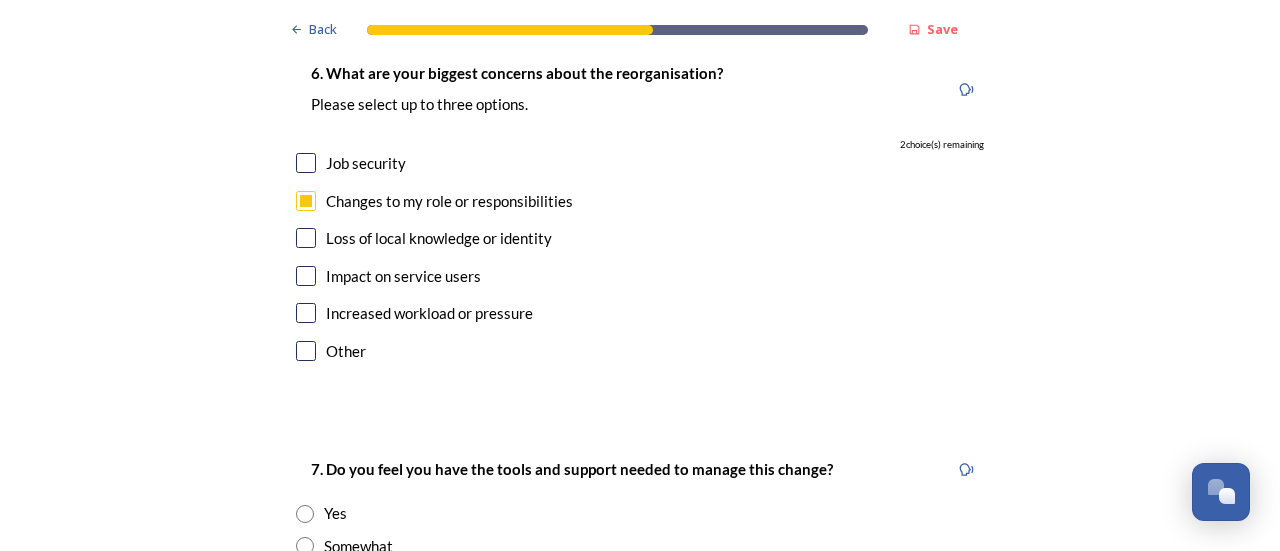 click at bounding box center [306, 163] 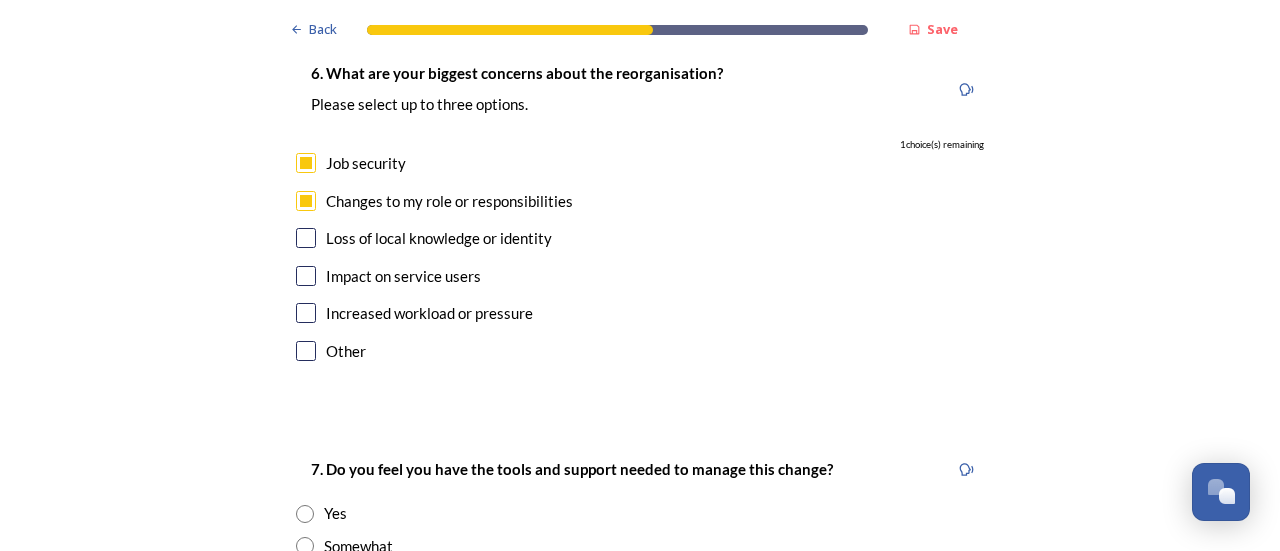 click at bounding box center [306, 238] 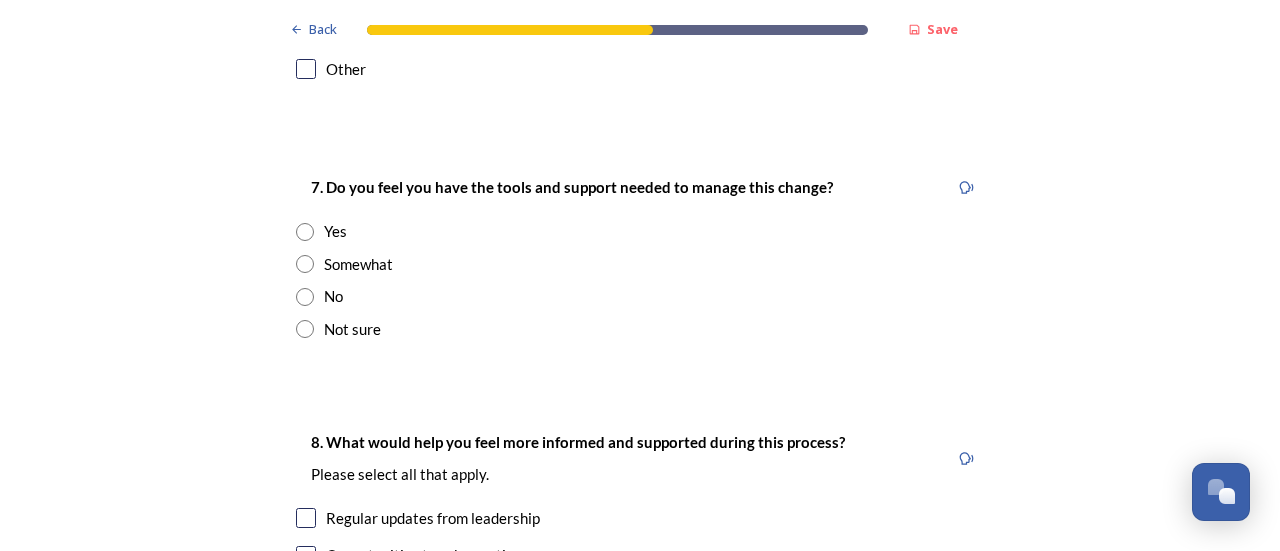 scroll, scrollTop: 4180, scrollLeft: 0, axis: vertical 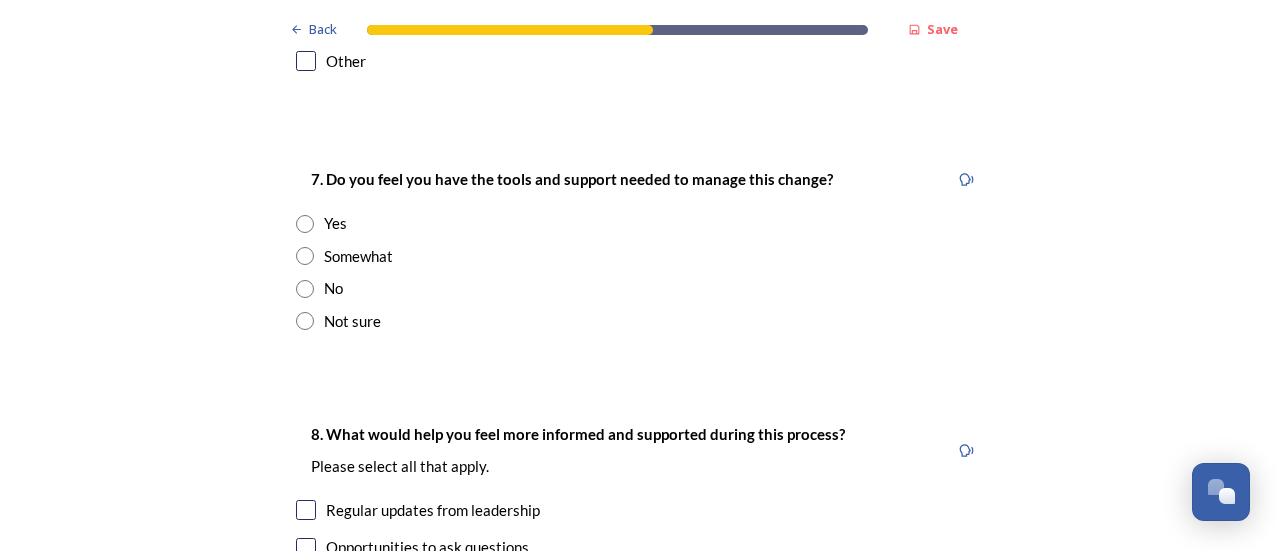 click at bounding box center (305, 256) 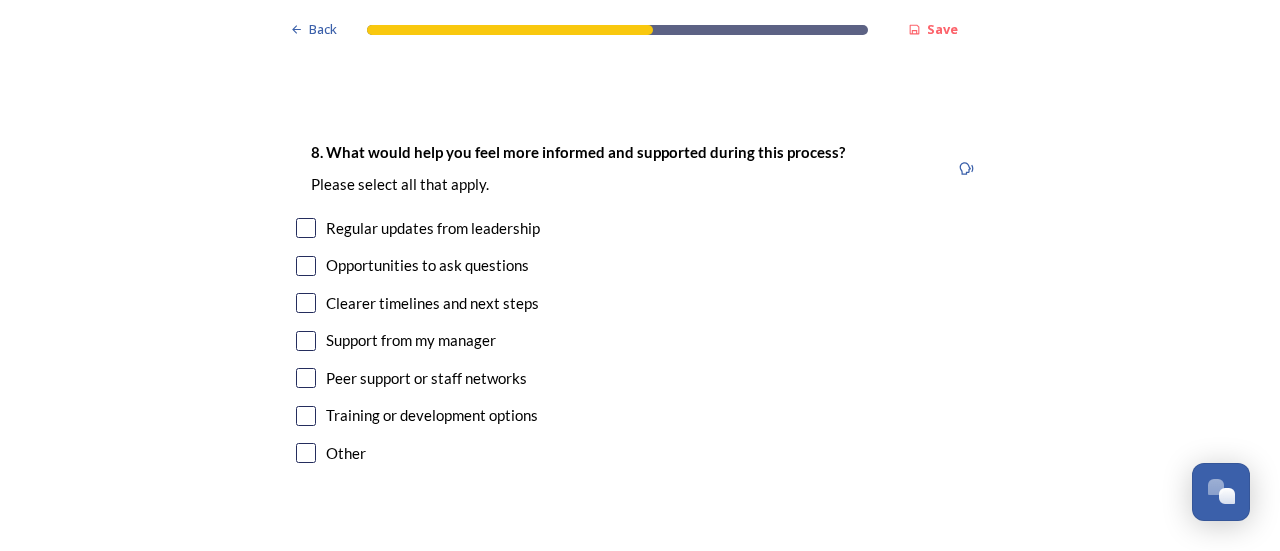 scroll, scrollTop: 4471, scrollLeft: 0, axis: vertical 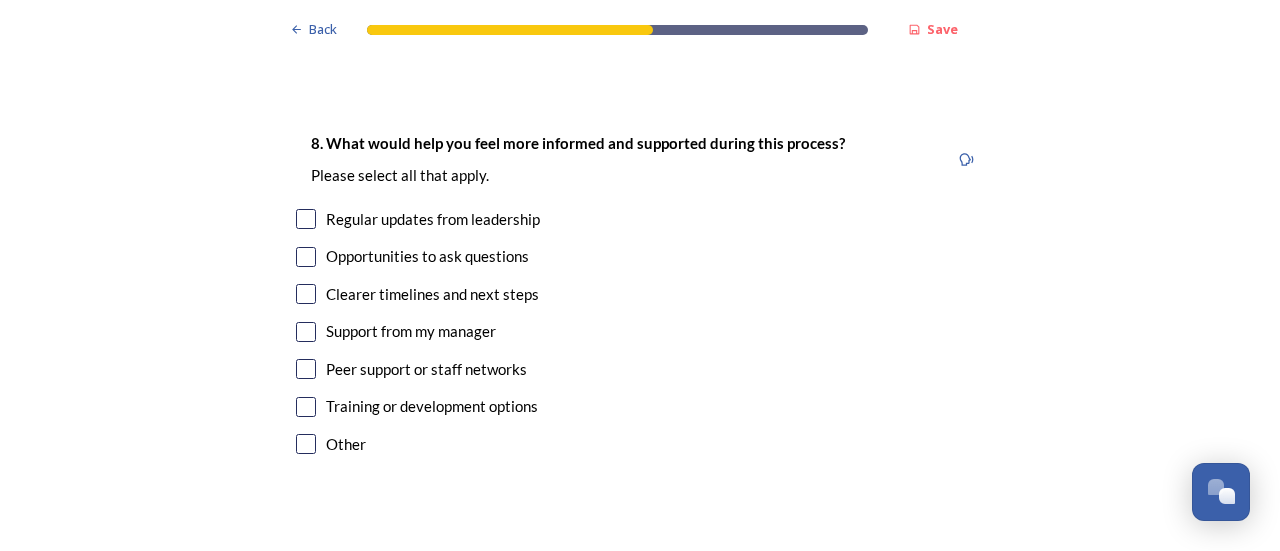 click at bounding box center [306, 219] 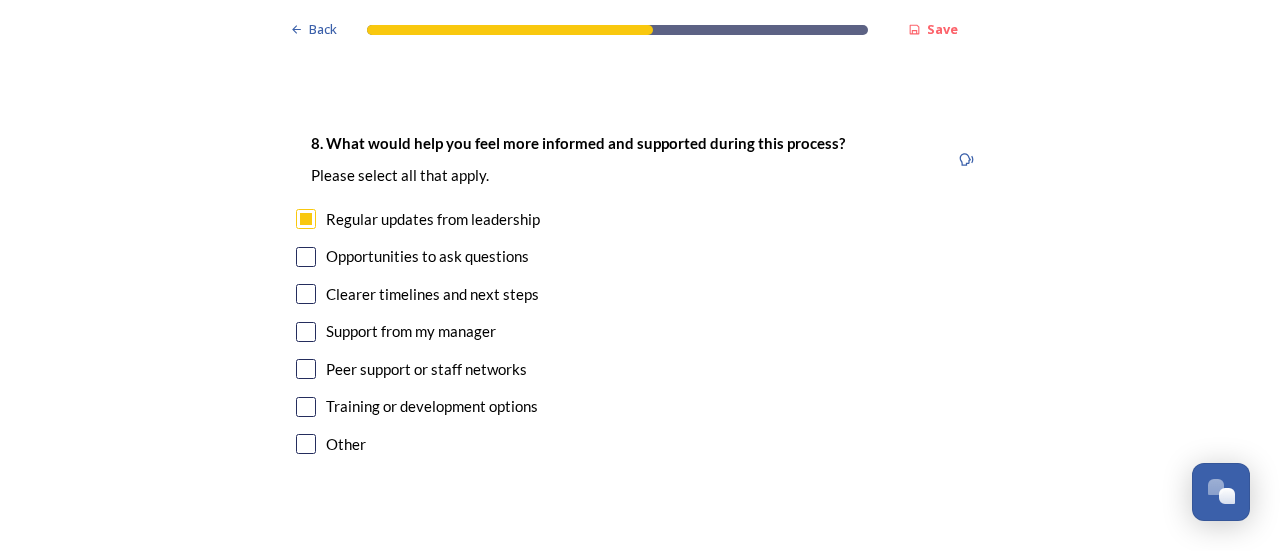 click at bounding box center [306, 257] 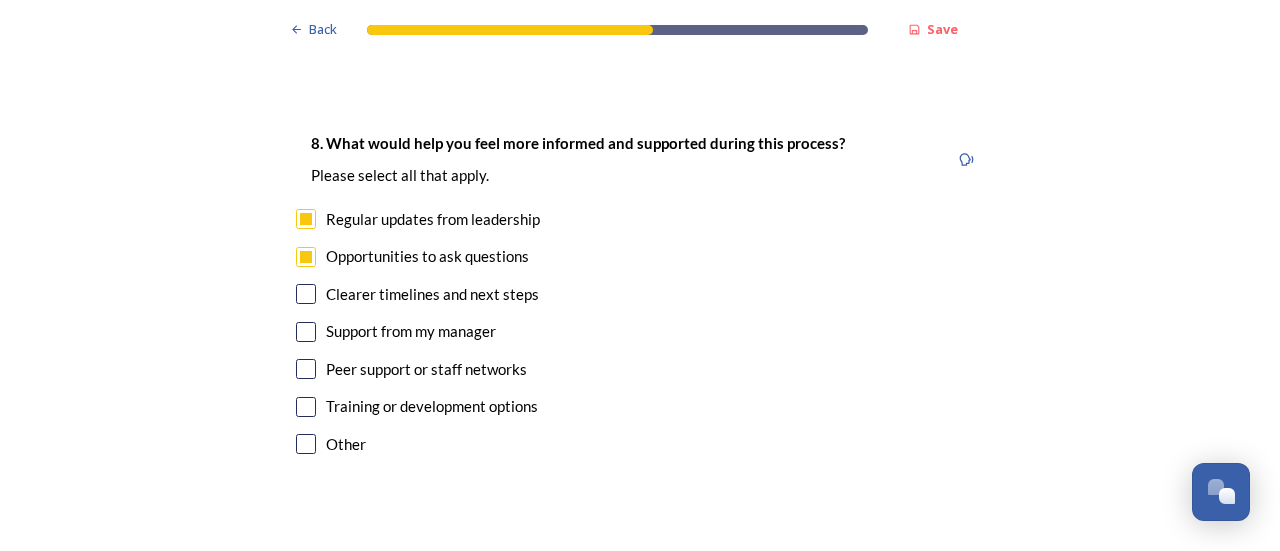 click at bounding box center [306, 294] 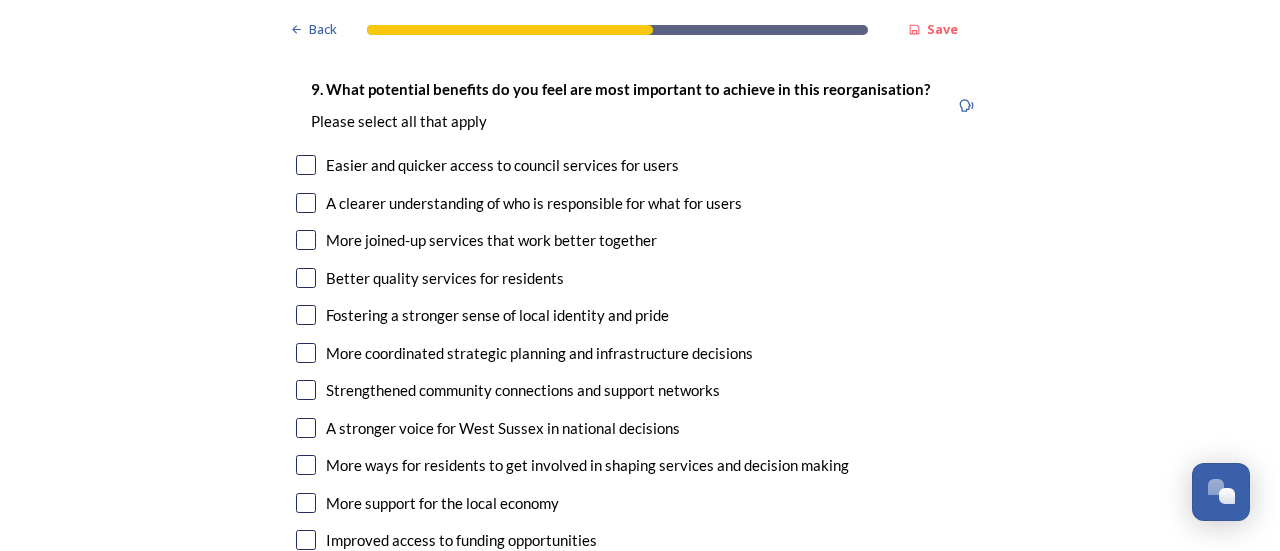 scroll, scrollTop: 4961, scrollLeft: 0, axis: vertical 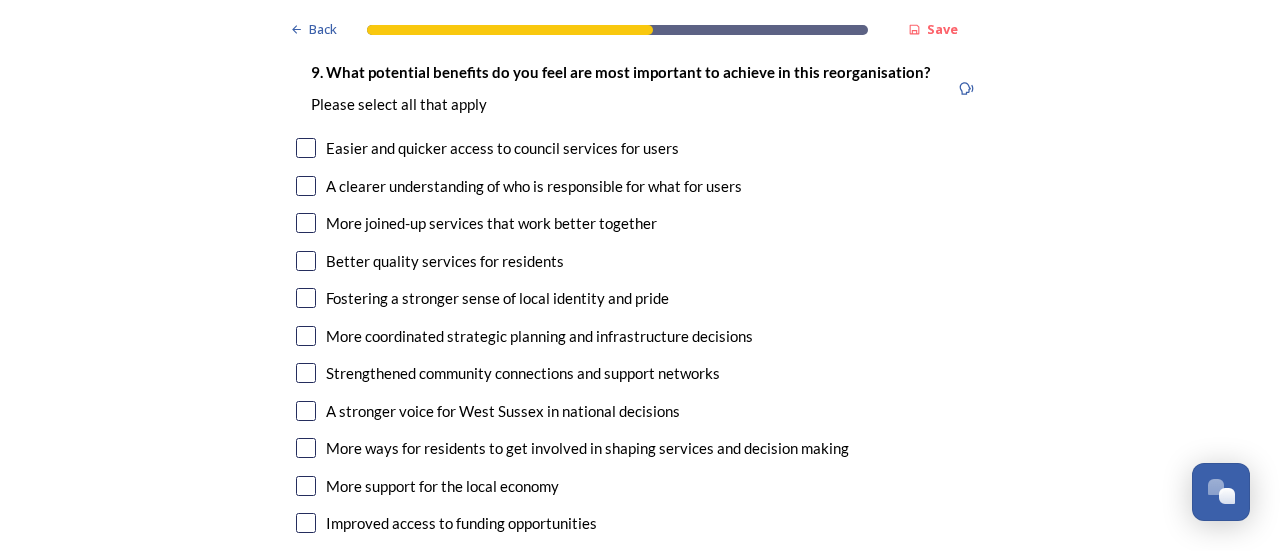 click at bounding box center (306, 148) 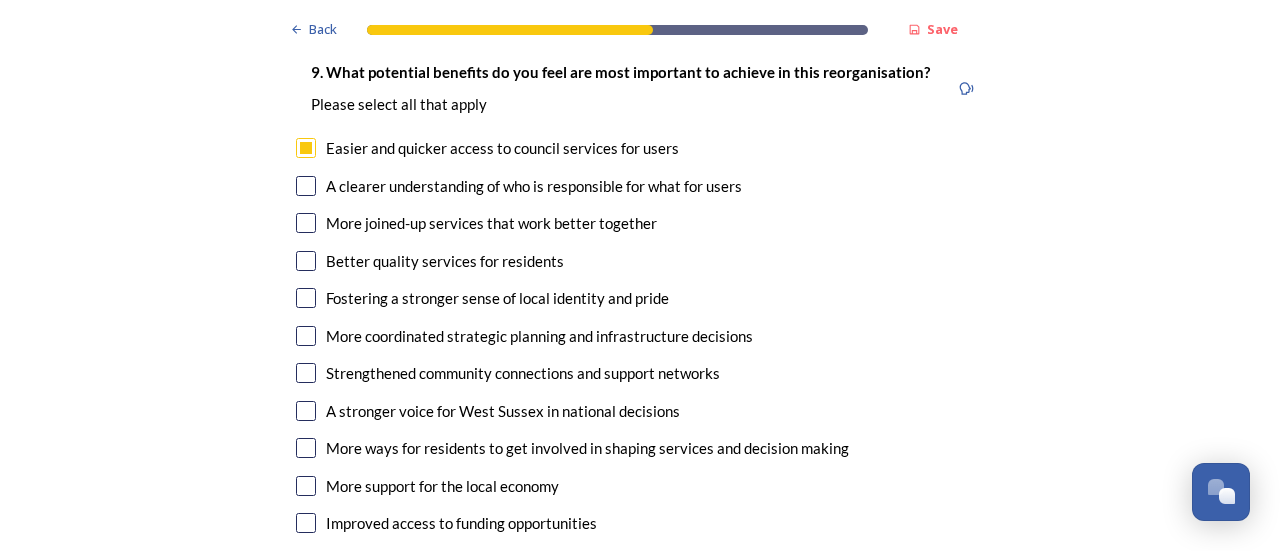 click at bounding box center [306, 186] 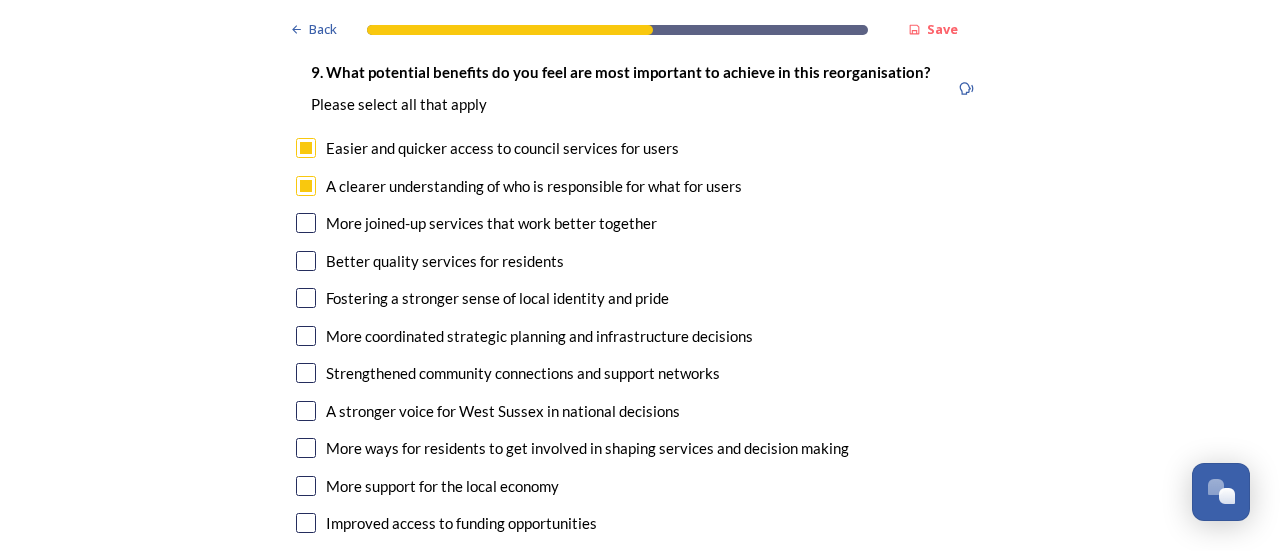 click at bounding box center [306, 223] 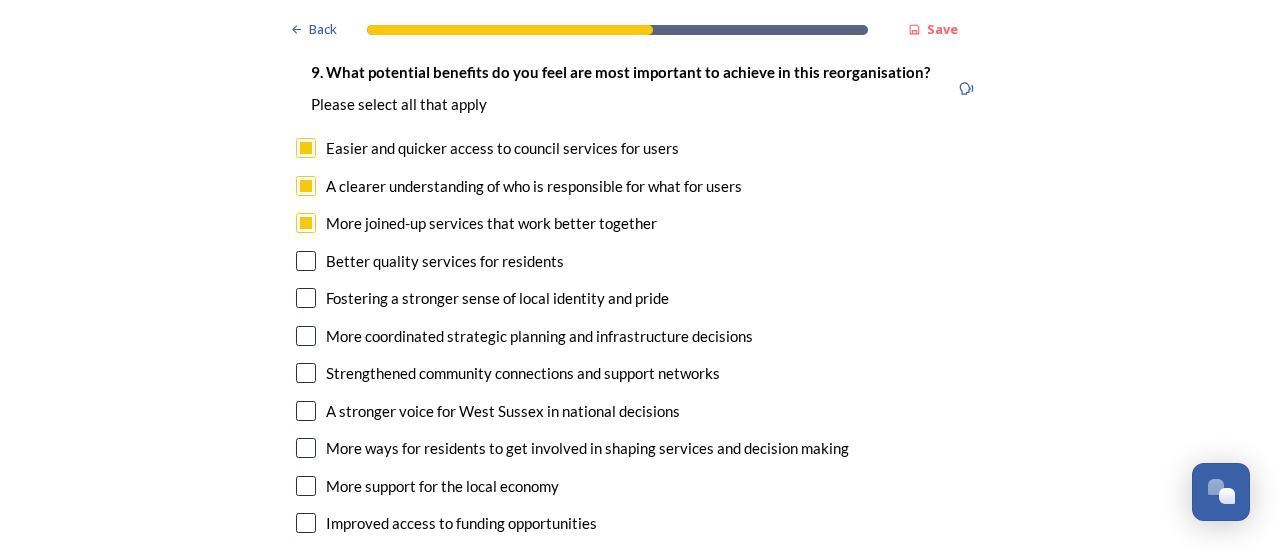 click at bounding box center (306, 261) 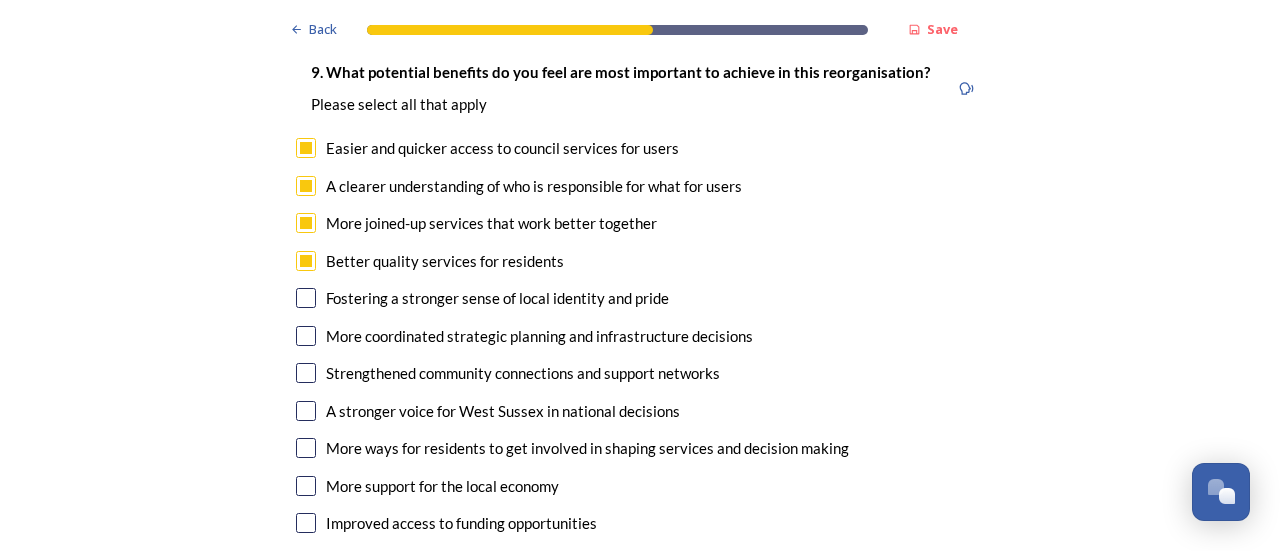 click at bounding box center [306, 298] 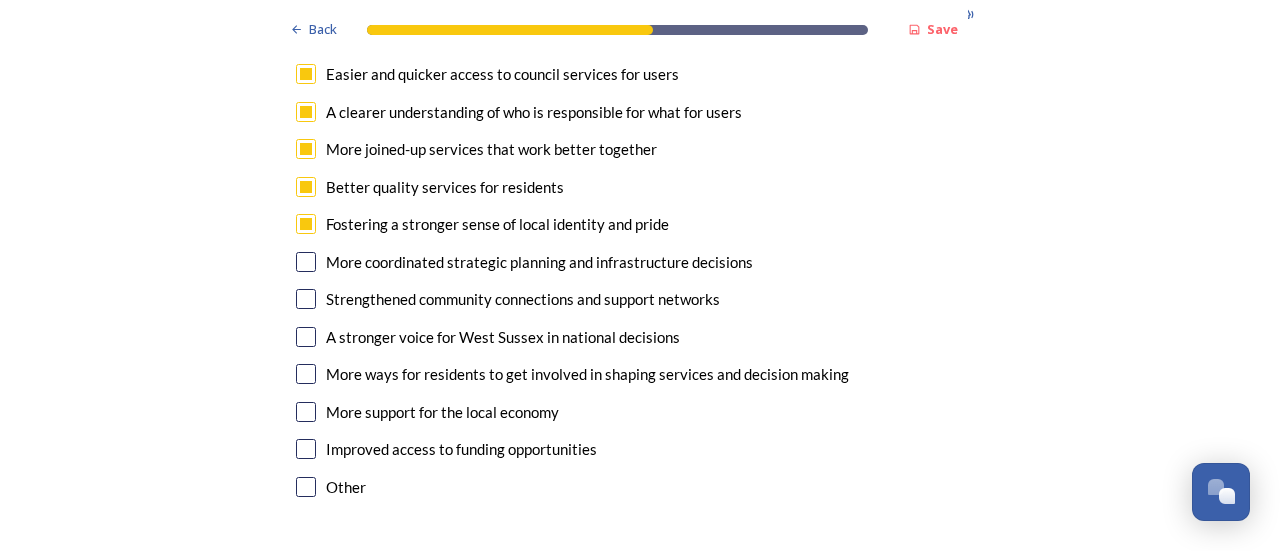 scroll, scrollTop: 5087, scrollLeft: 0, axis: vertical 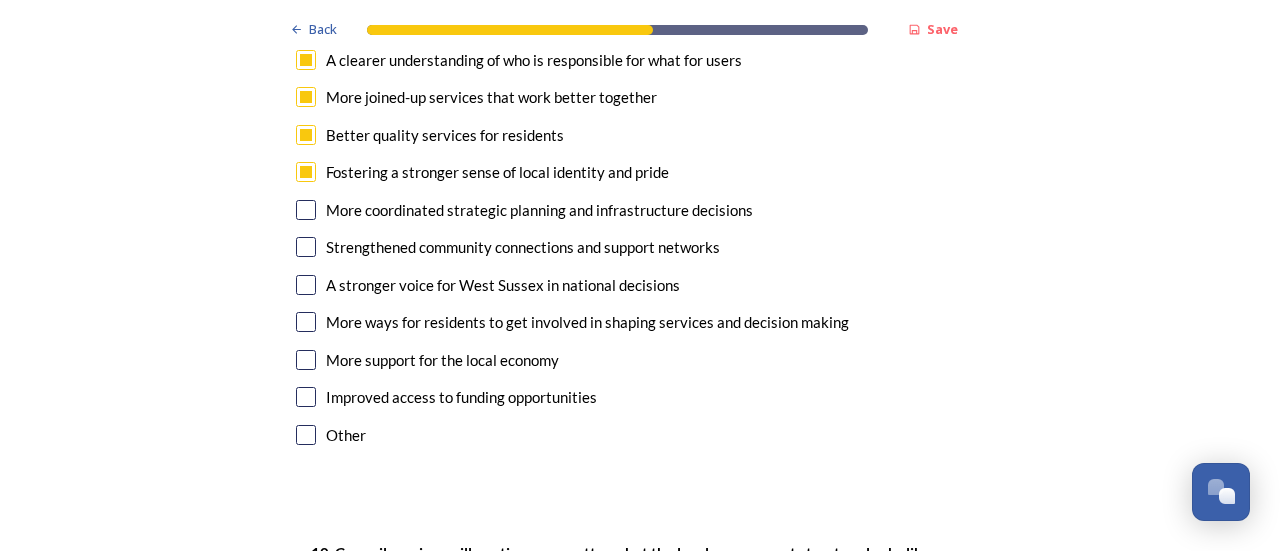 click at bounding box center [306, 210] 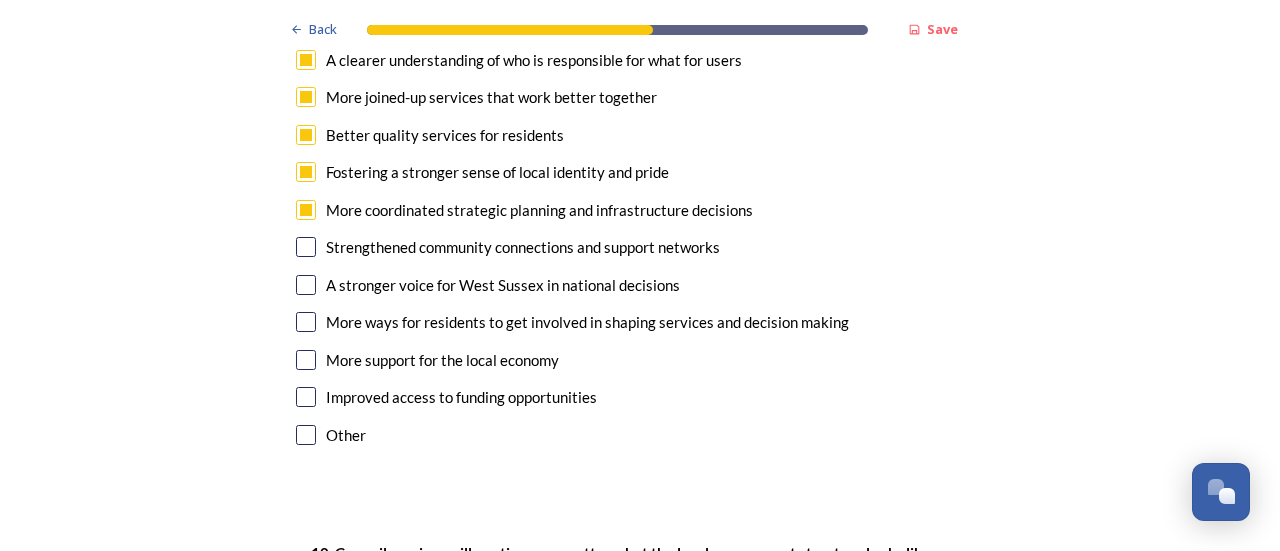 click at bounding box center (306, 285) 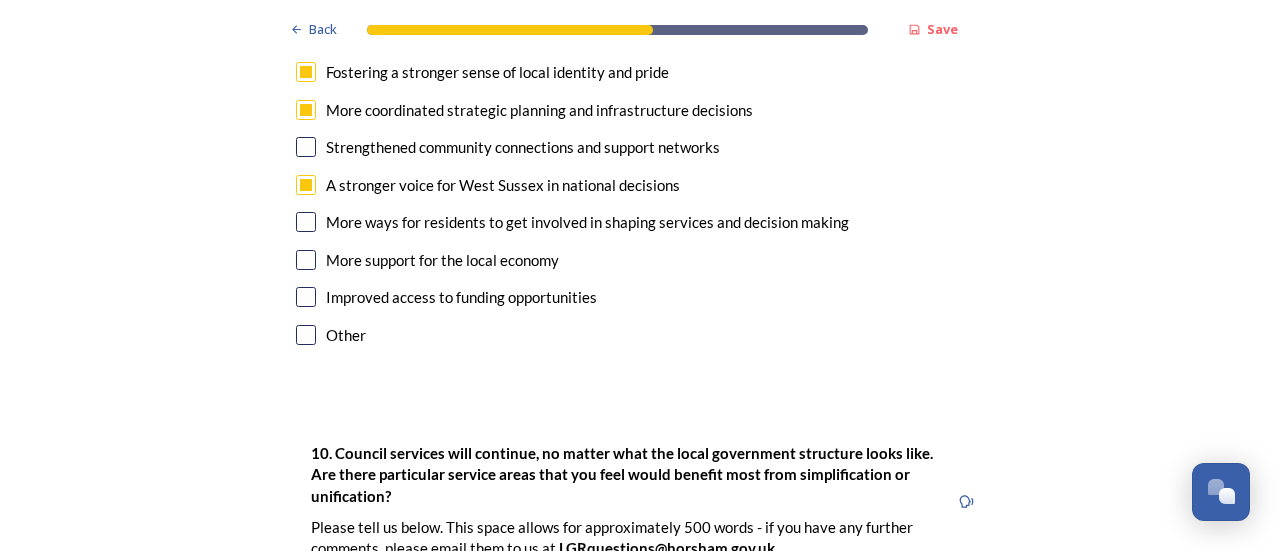 scroll, scrollTop: 5222, scrollLeft: 0, axis: vertical 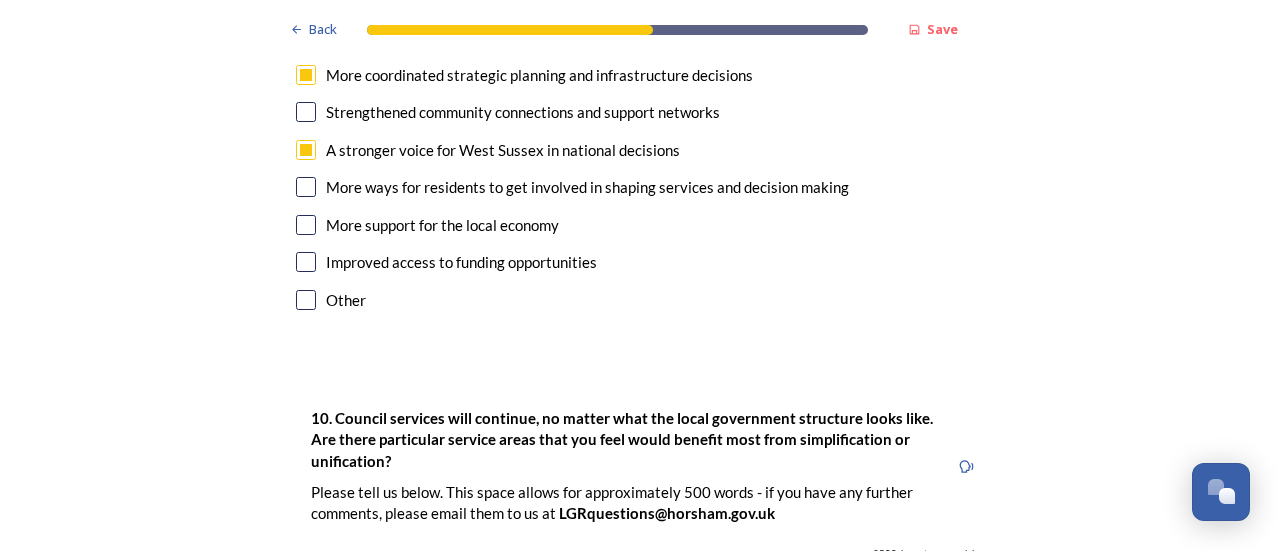click at bounding box center (306, 262) 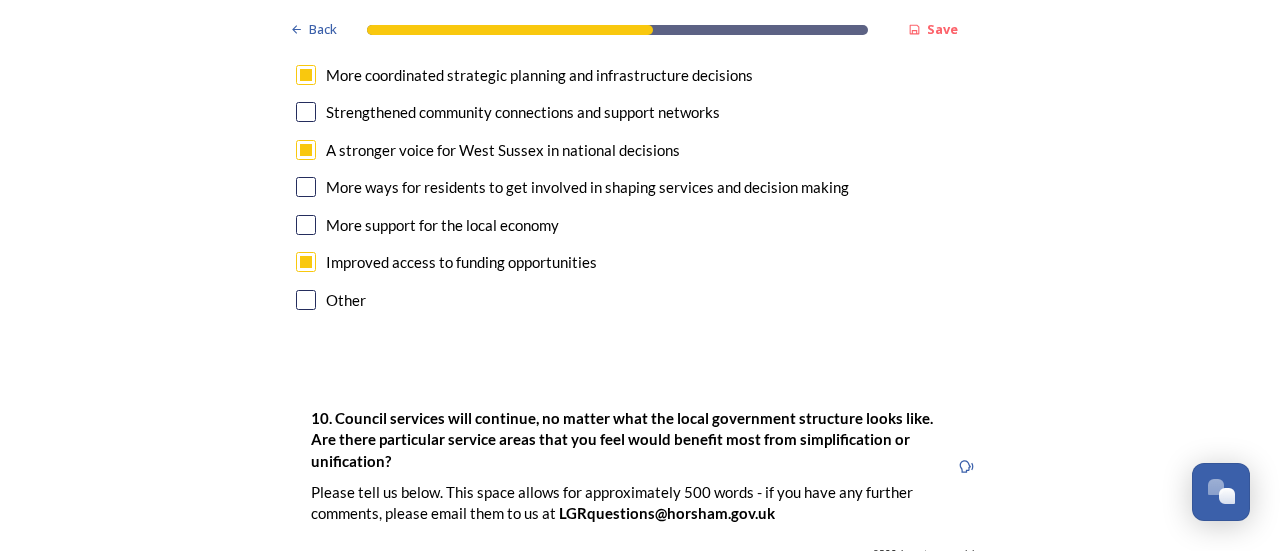 scroll, scrollTop: 5371, scrollLeft: 0, axis: vertical 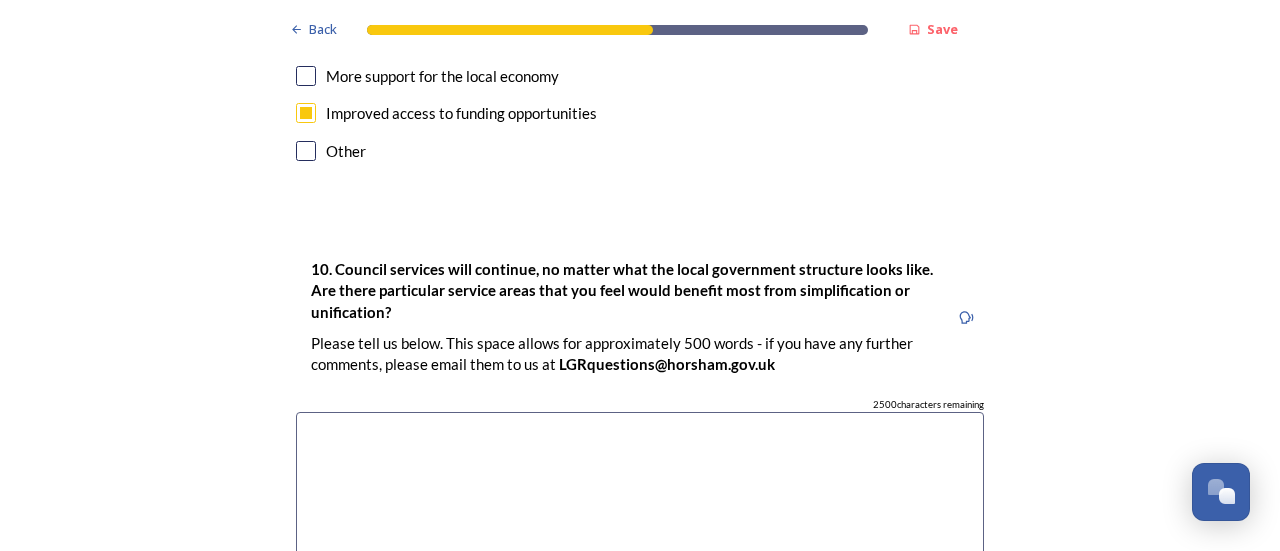 click at bounding box center (306, 76) 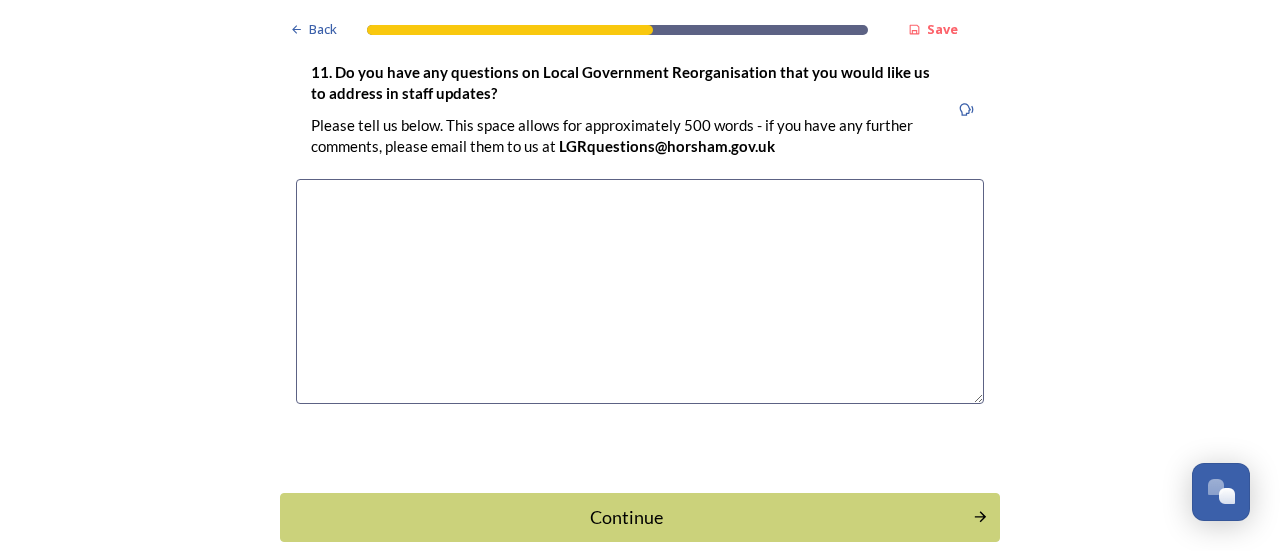 scroll, scrollTop: 6100, scrollLeft: 0, axis: vertical 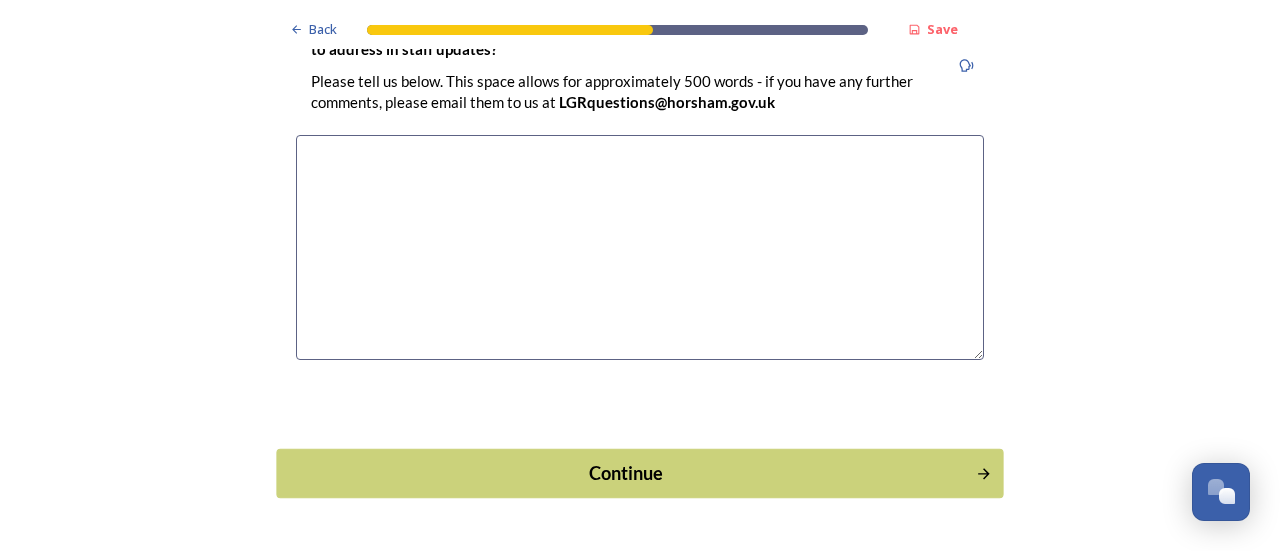 click on "Continue" at bounding box center (626, 472) 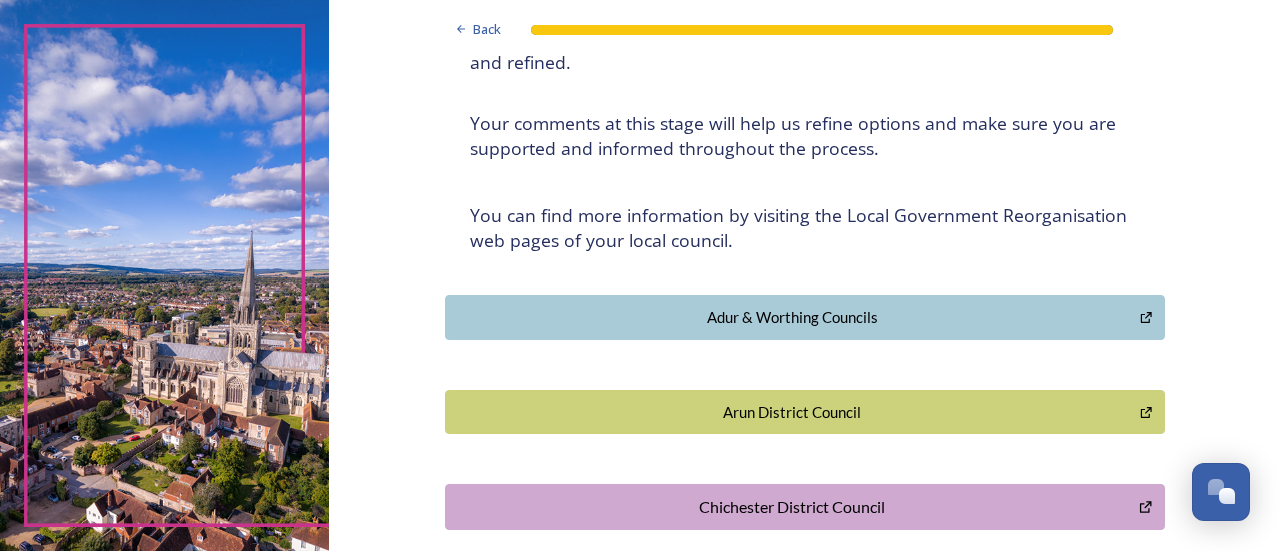 scroll, scrollTop: 0, scrollLeft: 0, axis: both 